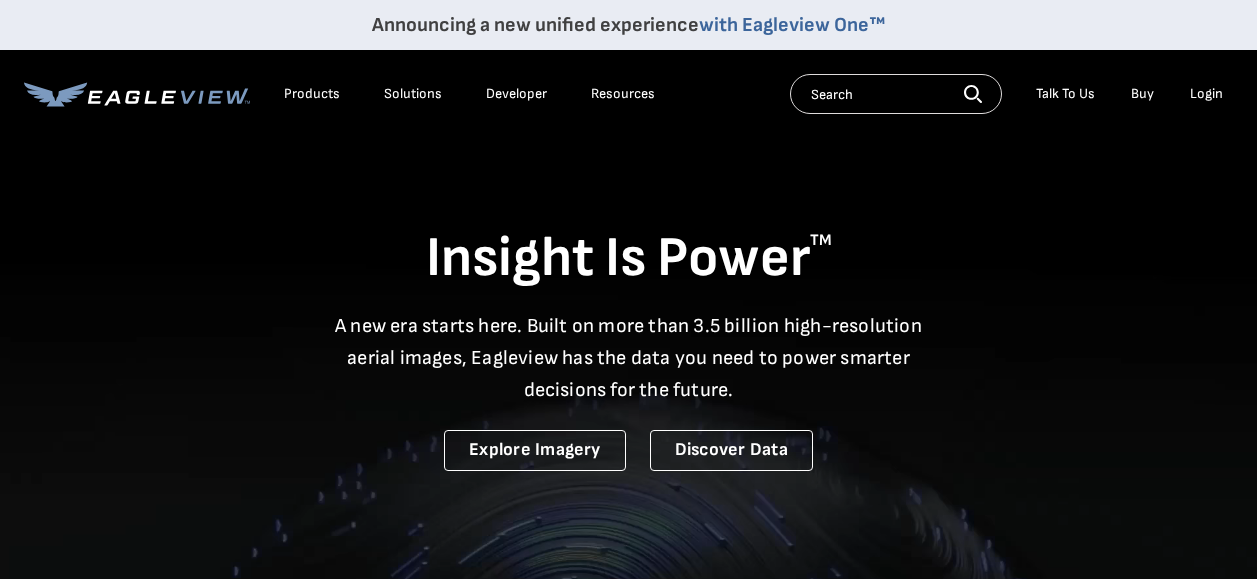 scroll, scrollTop: 0, scrollLeft: 0, axis: both 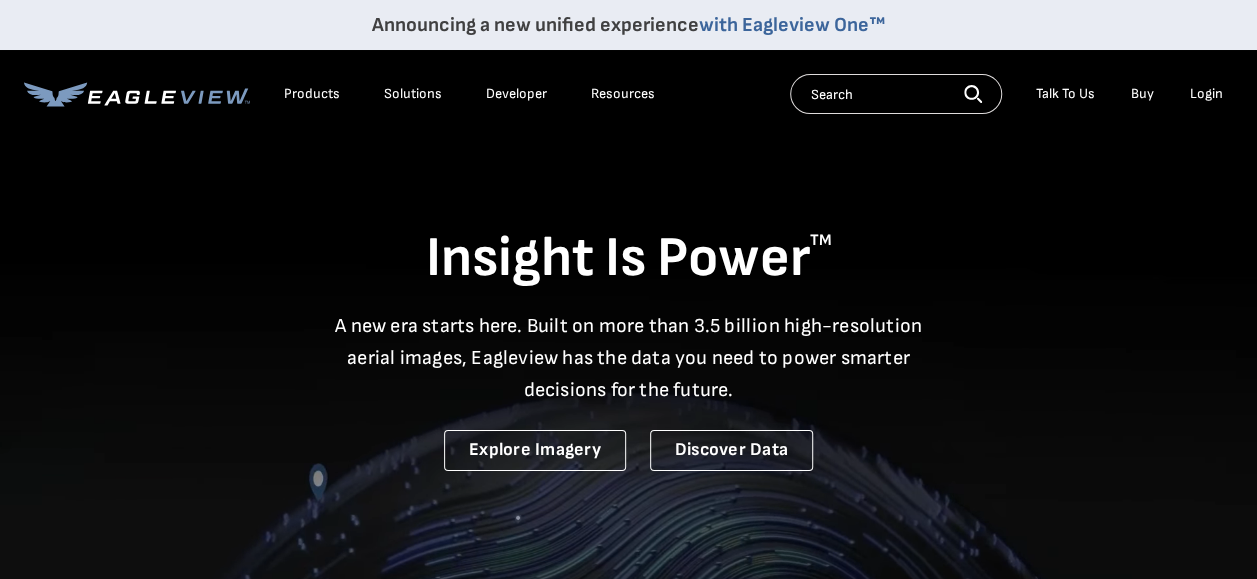 click on "Login" at bounding box center (1206, 94) 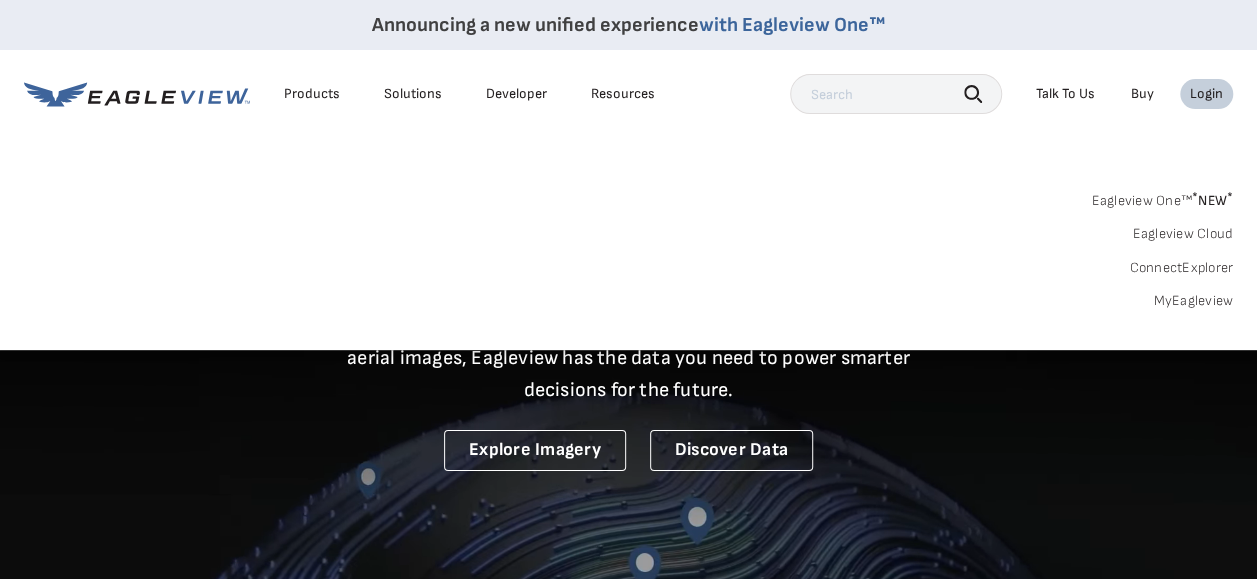 click on "MyEagleview" at bounding box center (1193, 301) 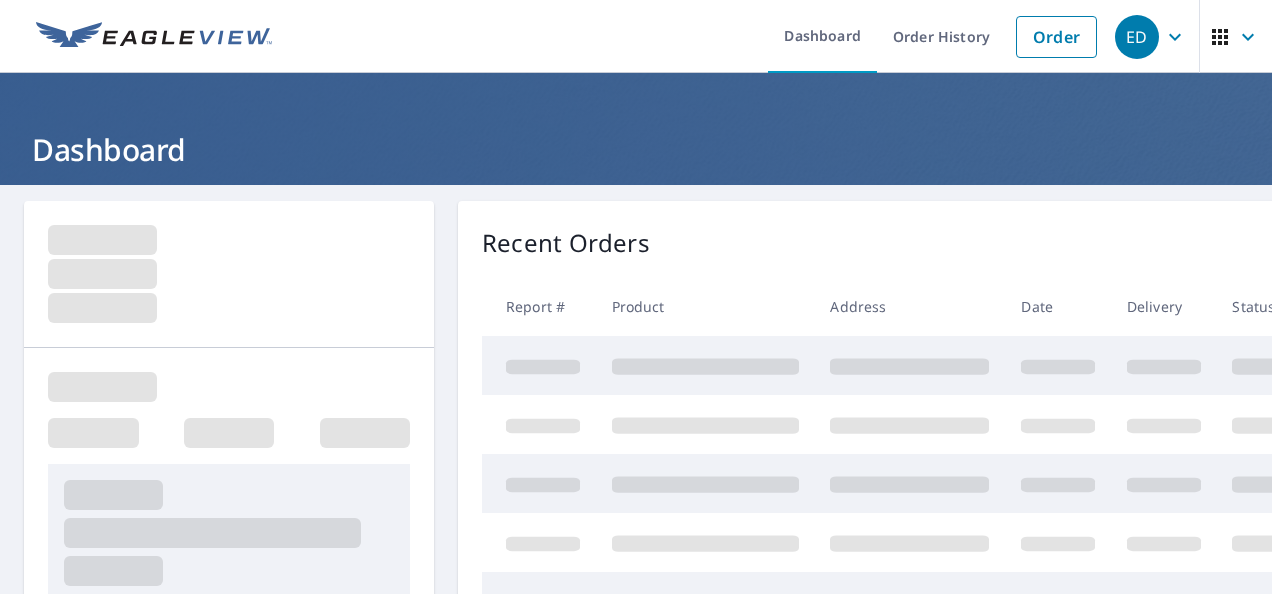 scroll, scrollTop: 0, scrollLeft: 0, axis: both 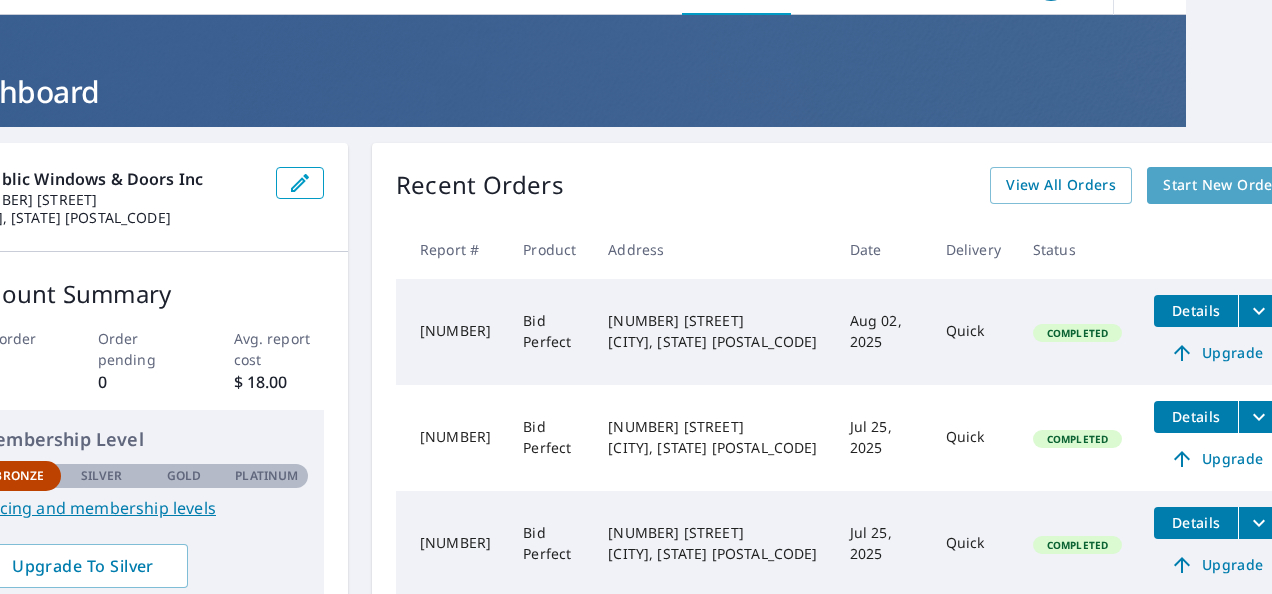 click on "Start New Order" at bounding box center [1221, 185] 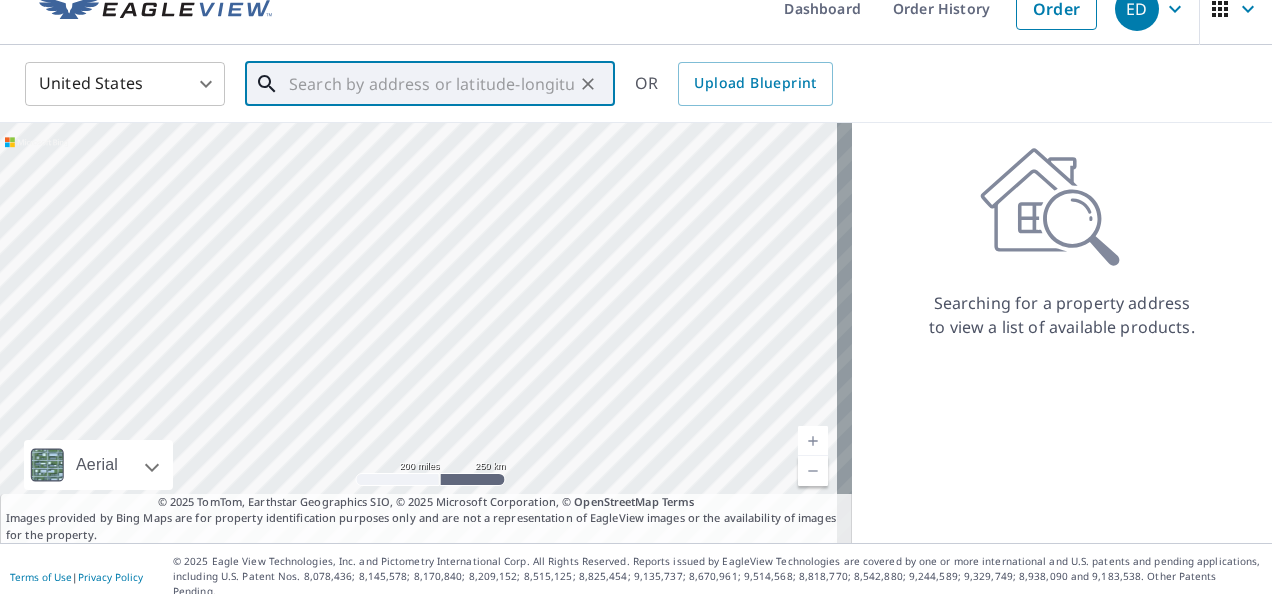 click at bounding box center [431, 84] 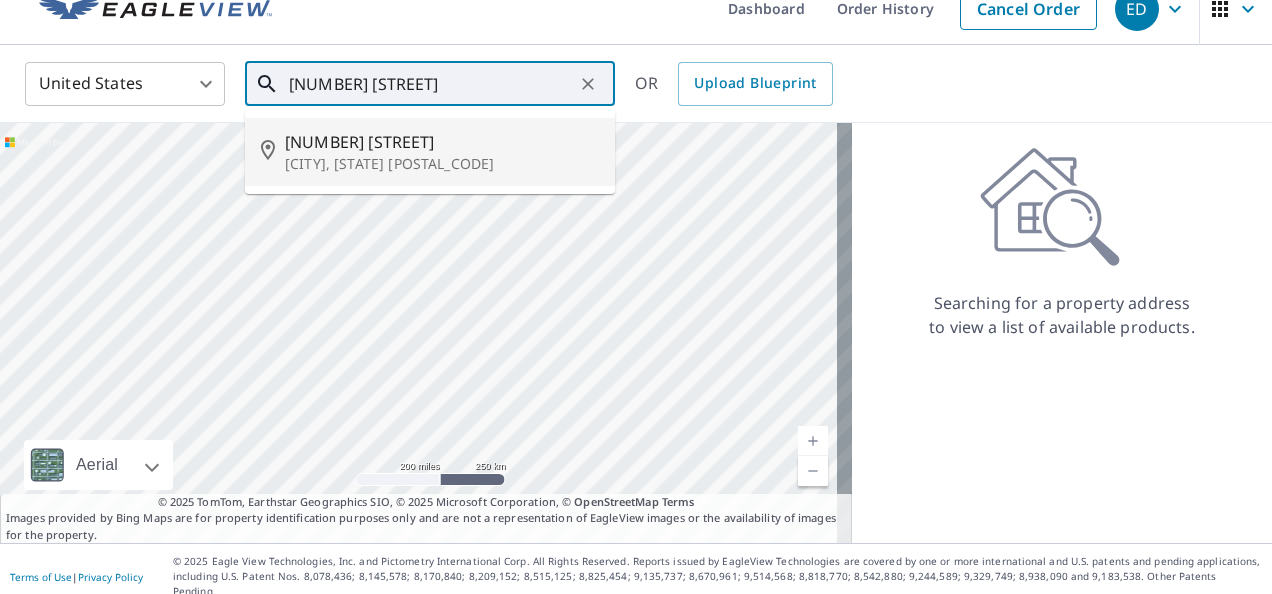 click on "8304 Nw 40th Ct" at bounding box center [442, 142] 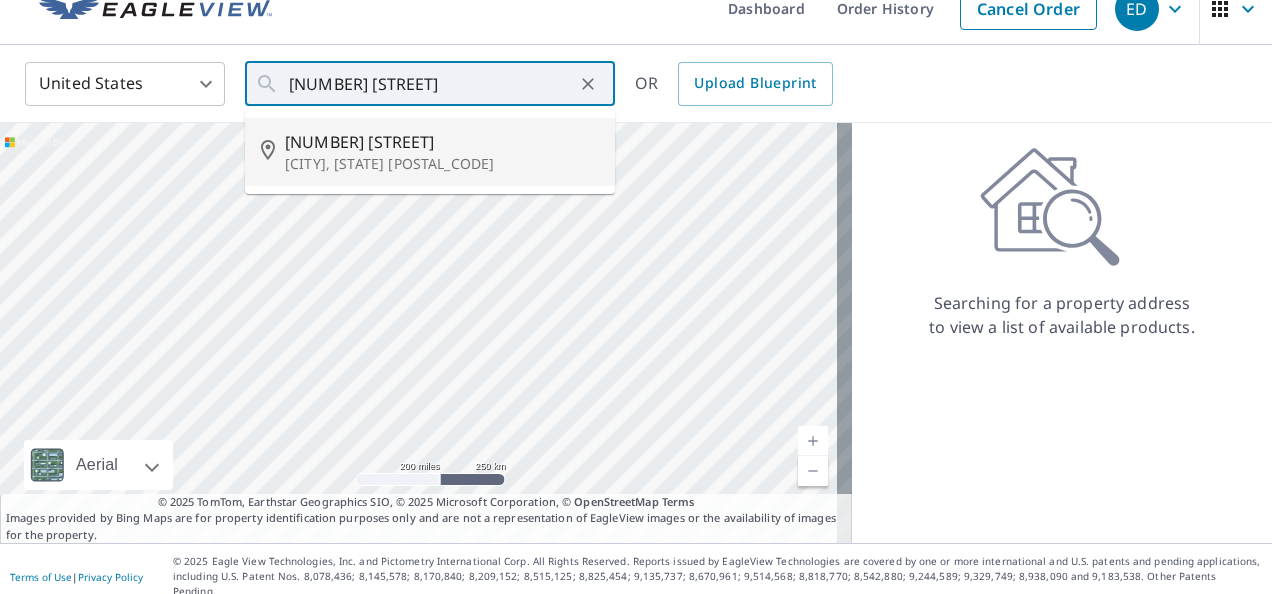 type on "8304 Nw 40th Ct Coral Springs, FL 33065" 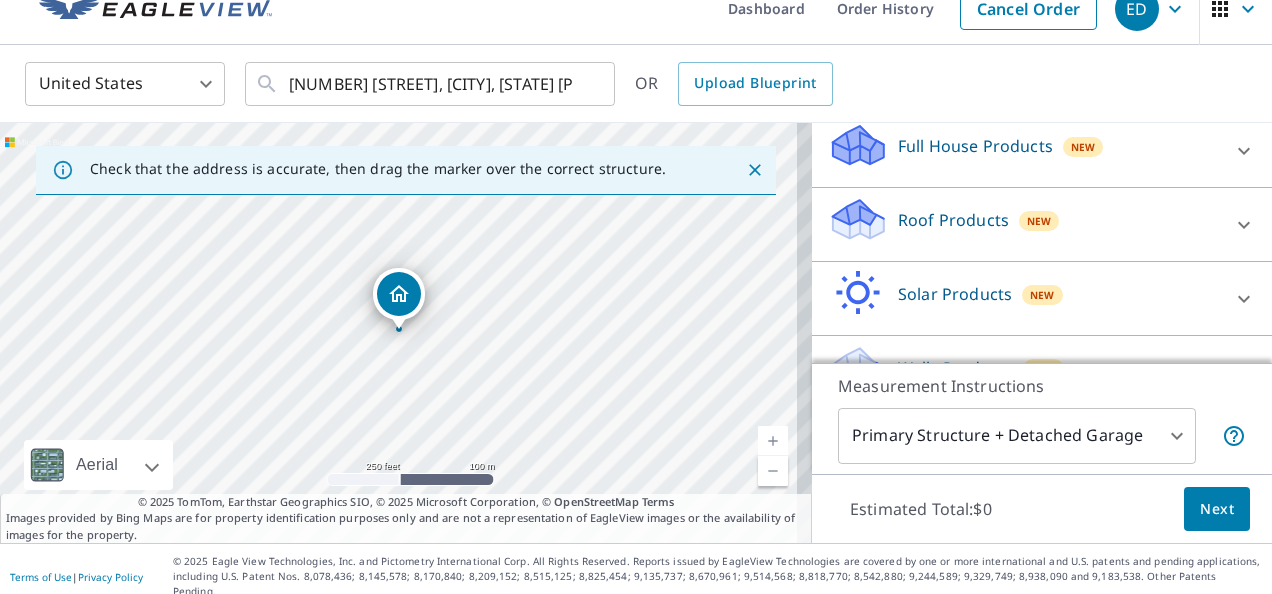 scroll, scrollTop: 261, scrollLeft: 0, axis: vertical 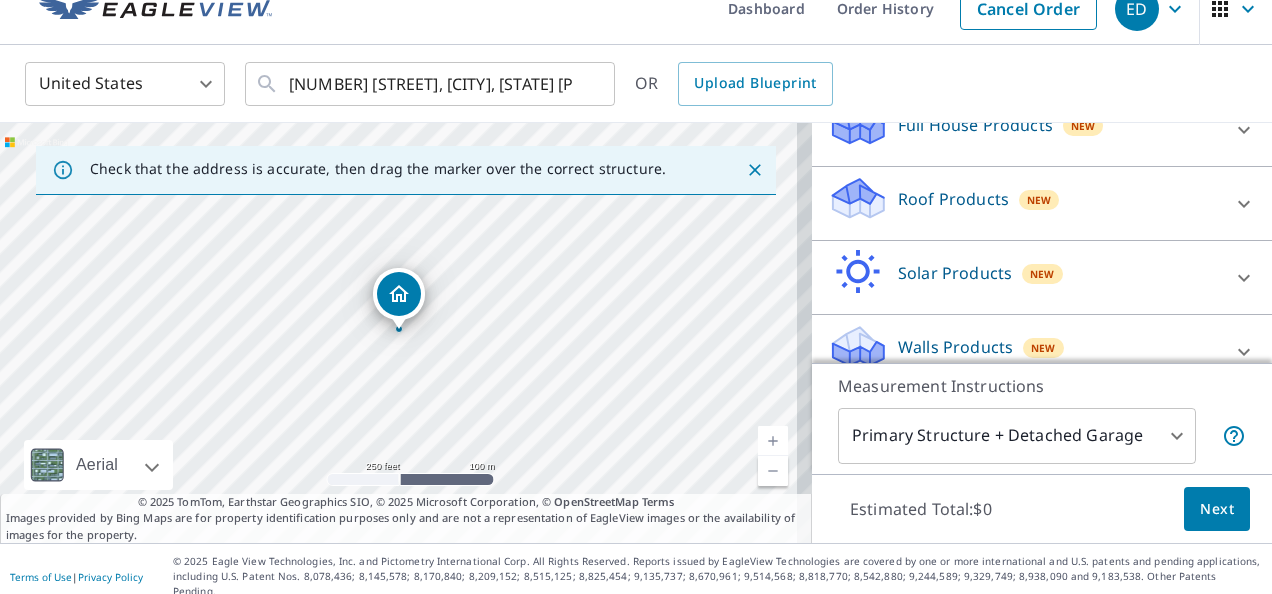 click 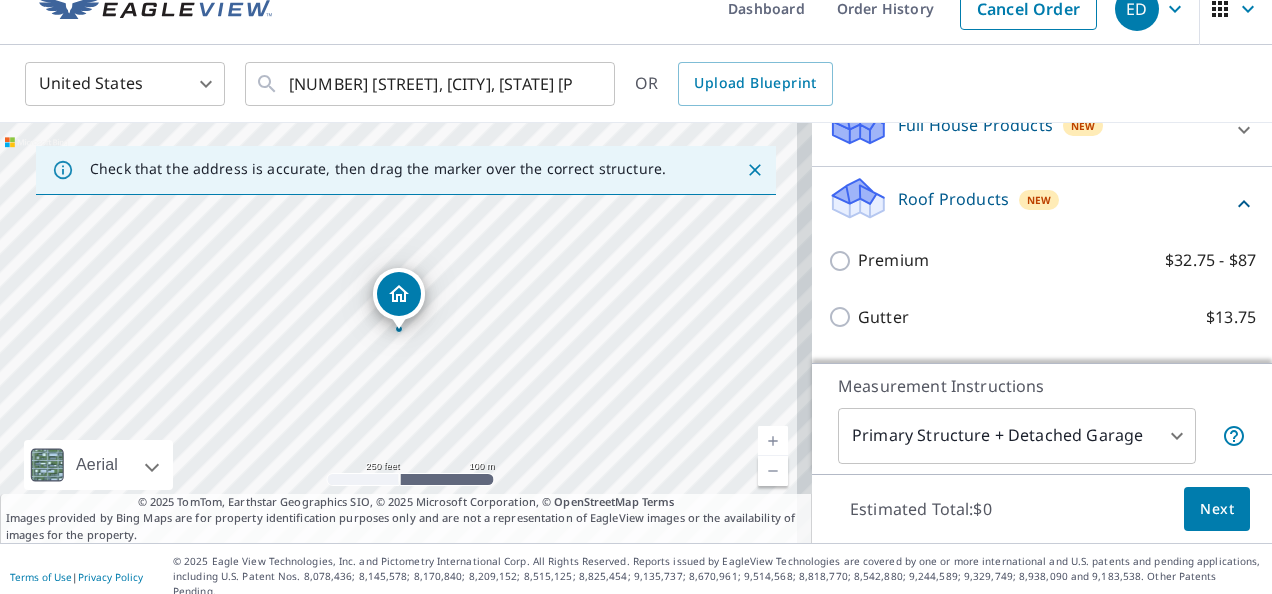 scroll, scrollTop: 372, scrollLeft: 0, axis: vertical 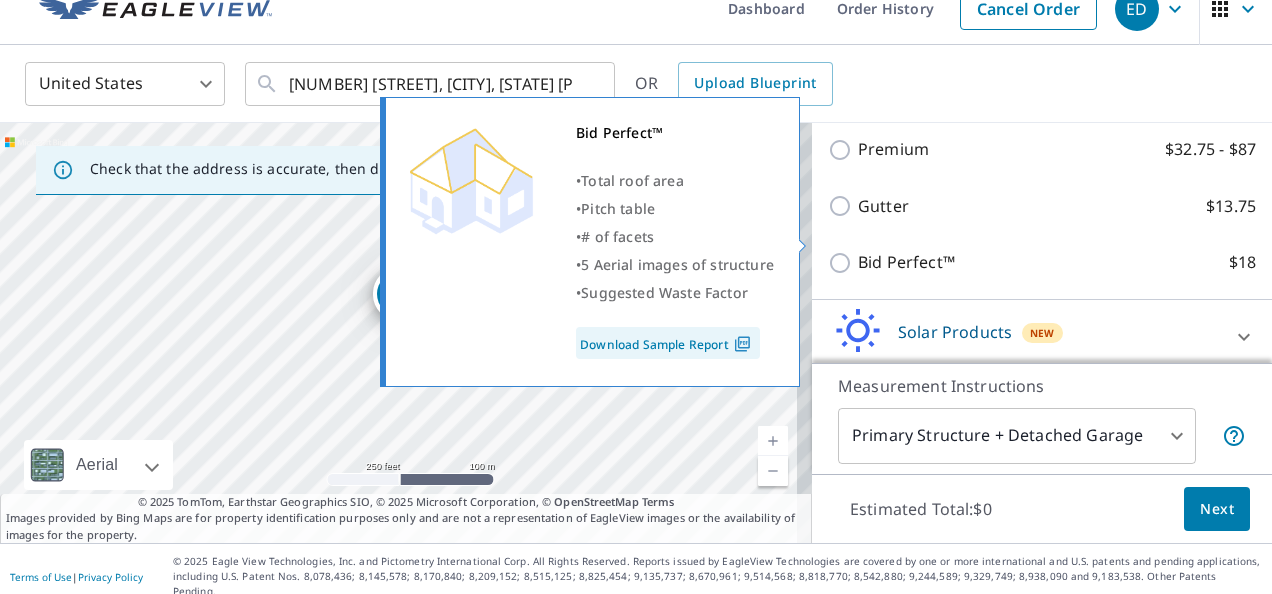 click on "Bid Perfect™ $18" at bounding box center (843, 263) 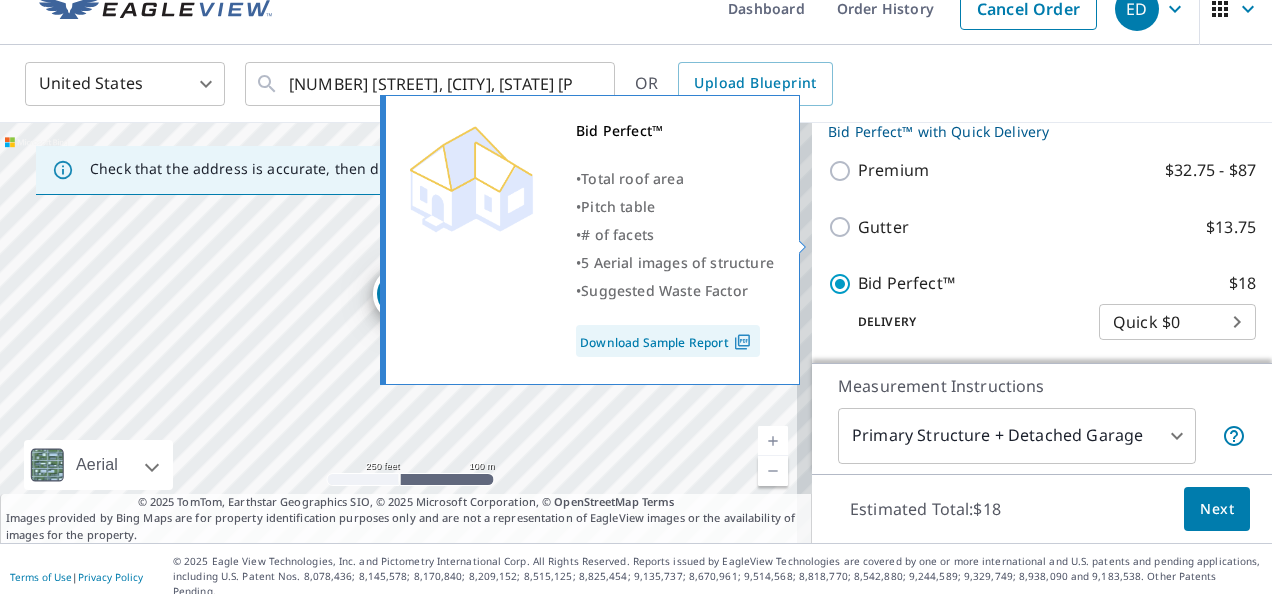 scroll, scrollTop: 392, scrollLeft: 0, axis: vertical 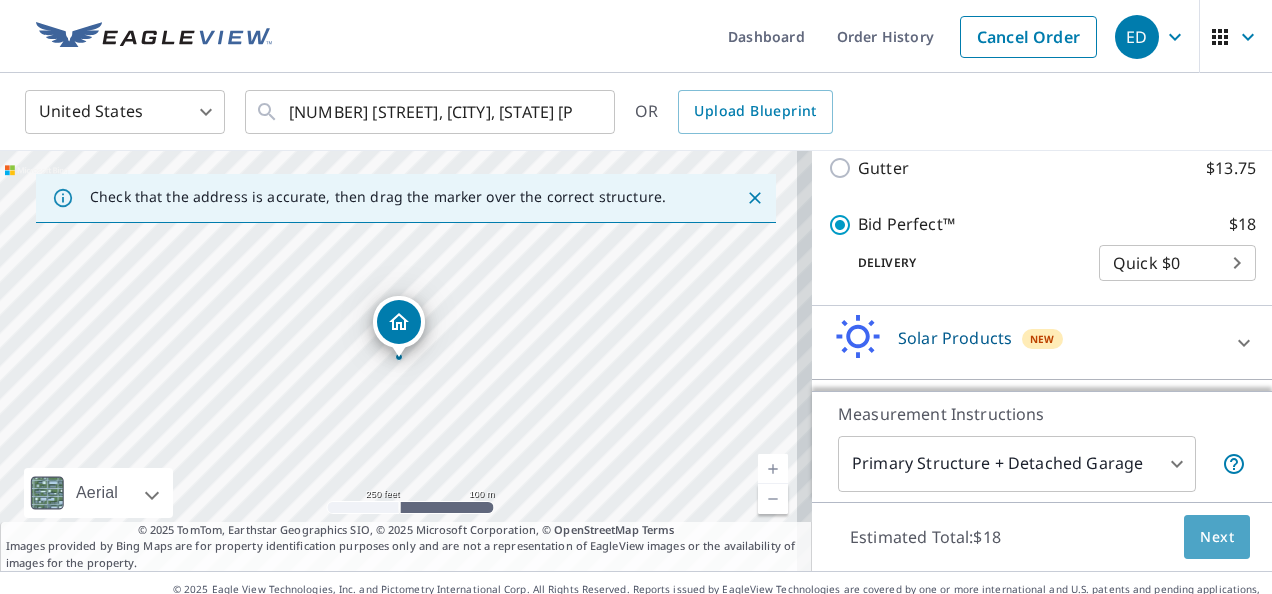 click on "Next" at bounding box center [1217, 537] 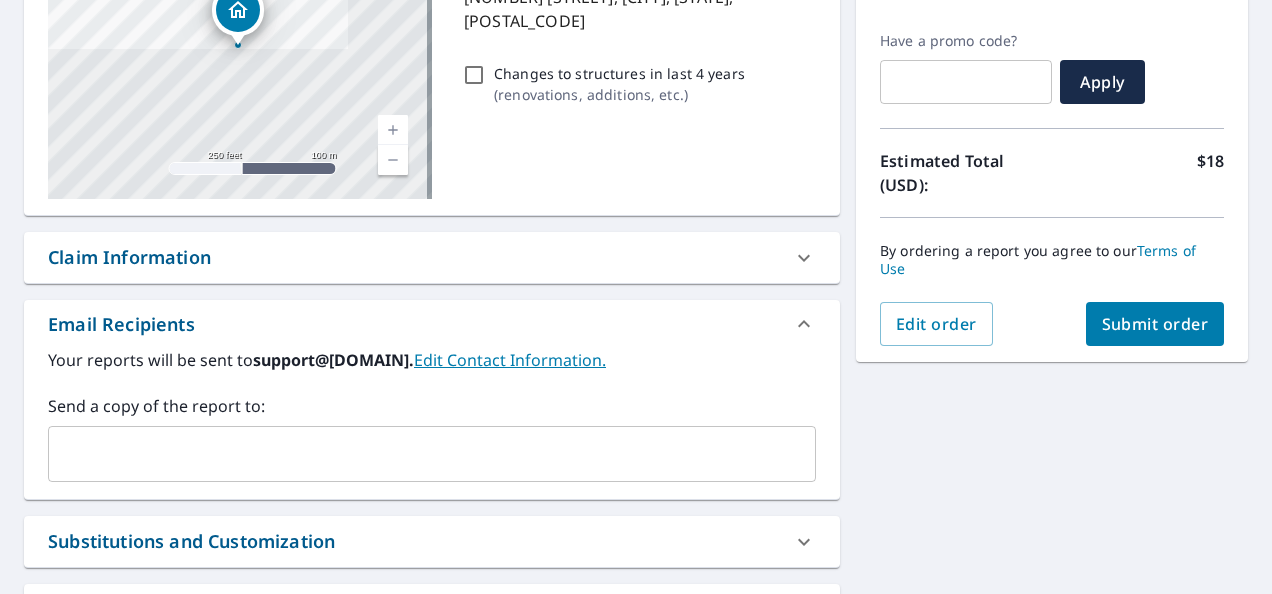 scroll, scrollTop: 300, scrollLeft: 0, axis: vertical 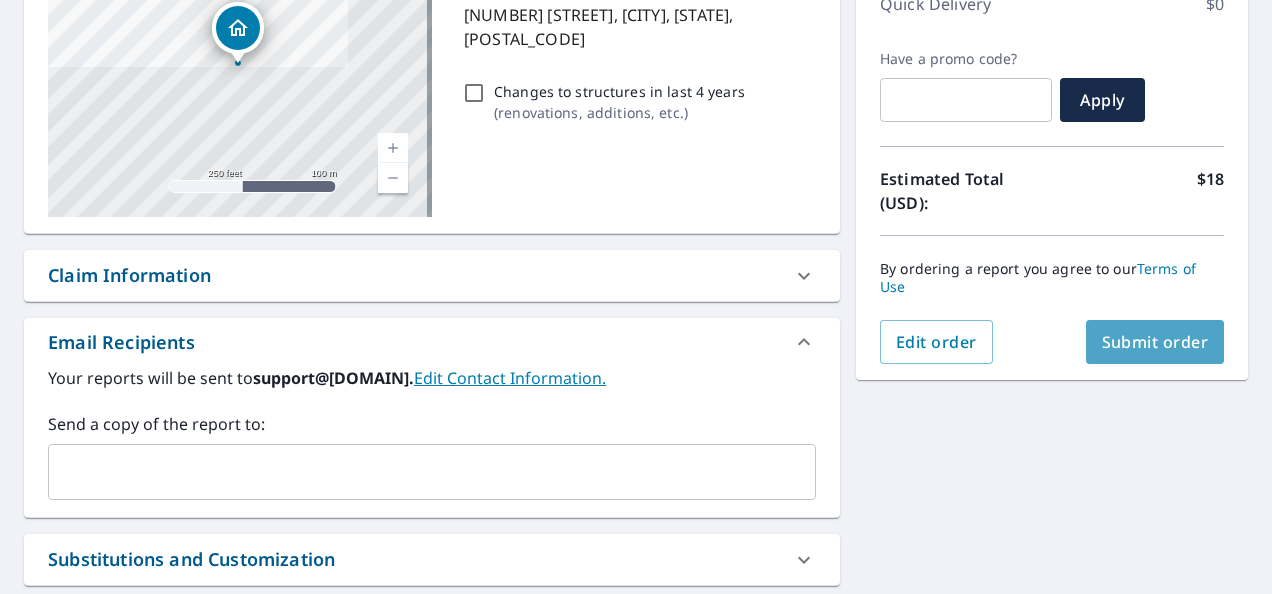 click on "Submit order" at bounding box center [1155, 342] 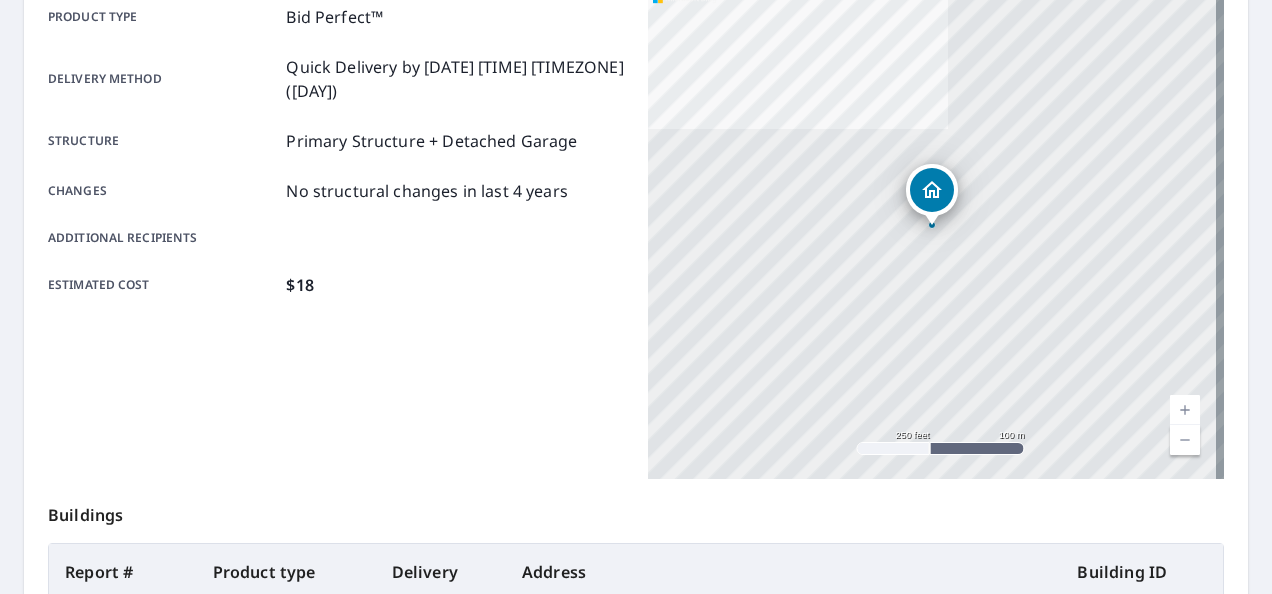 scroll, scrollTop: 0, scrollLeft: 0, axis: both 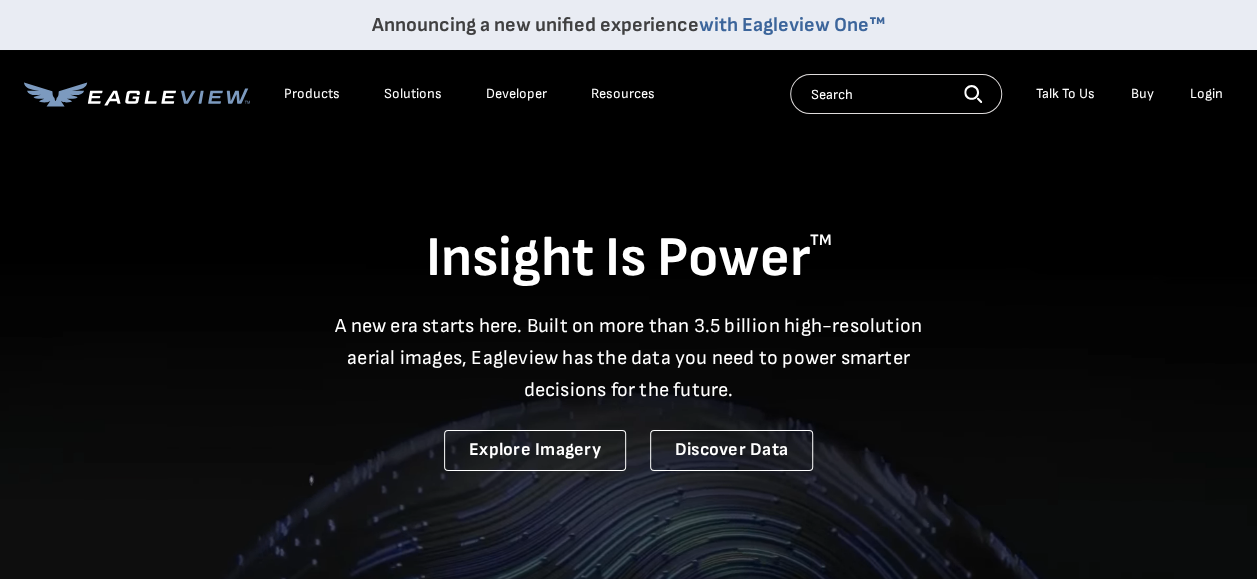 click on "Login" at bounding box center [1206, 94] 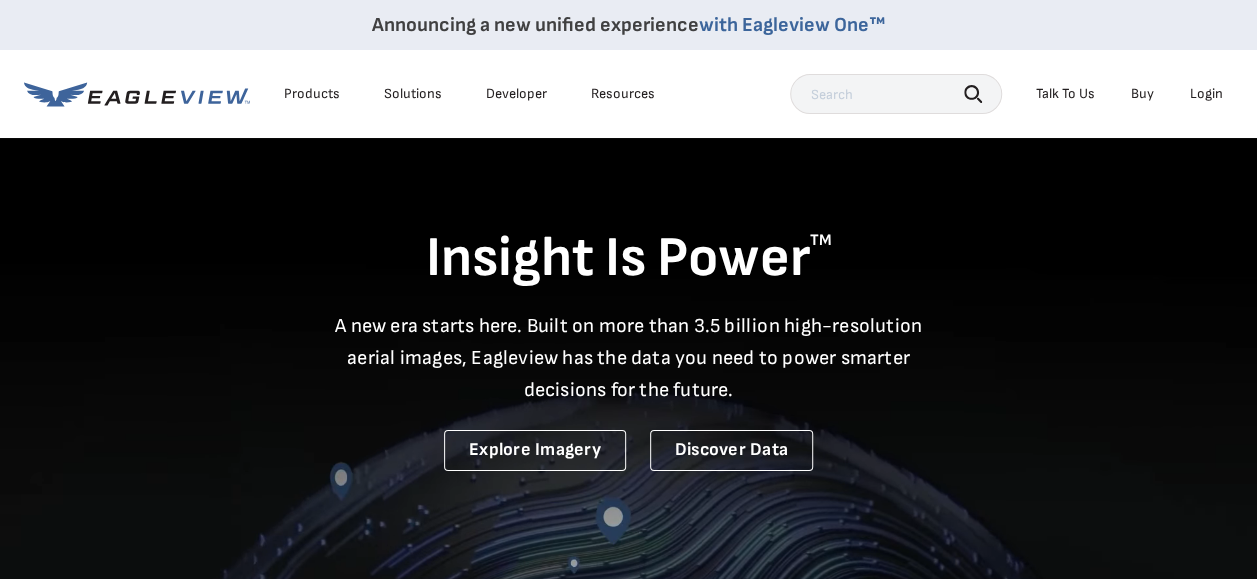 click on "Login" at bounding box center (1206, 94) 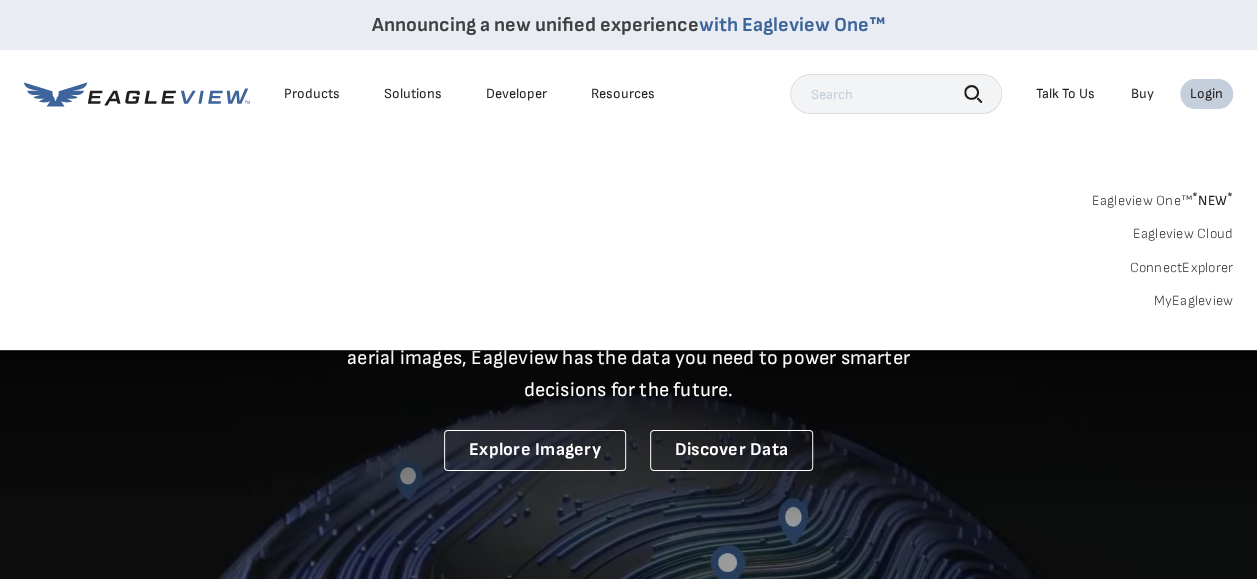 click on "MyEagleview" at bounding box center [1193, 301] 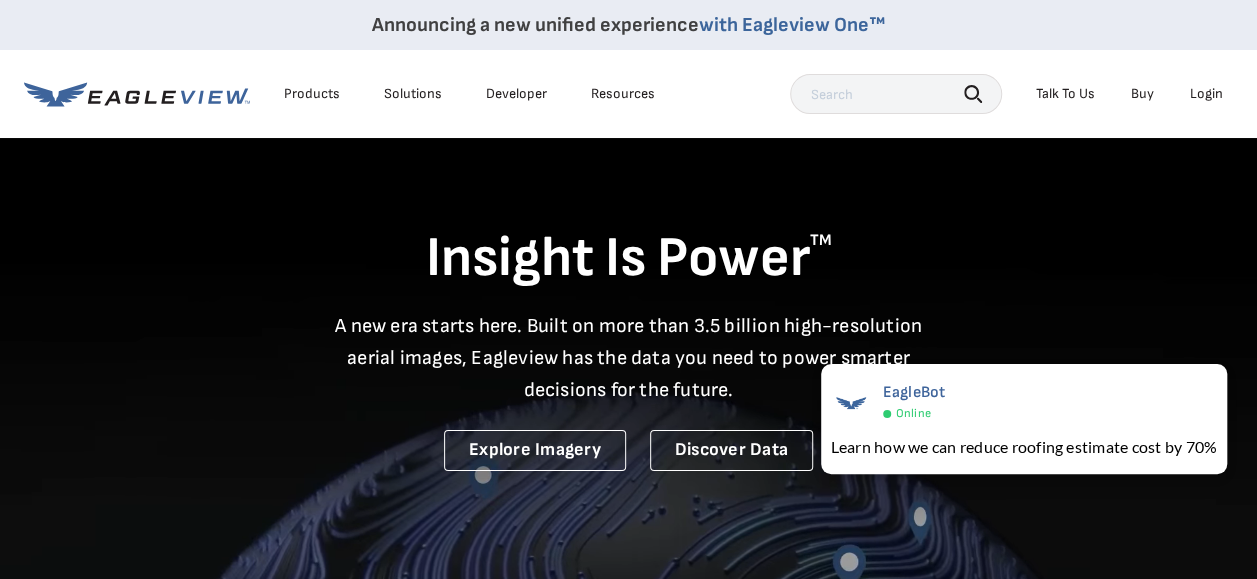 click on "Login" at bounding box center [1206, 94] 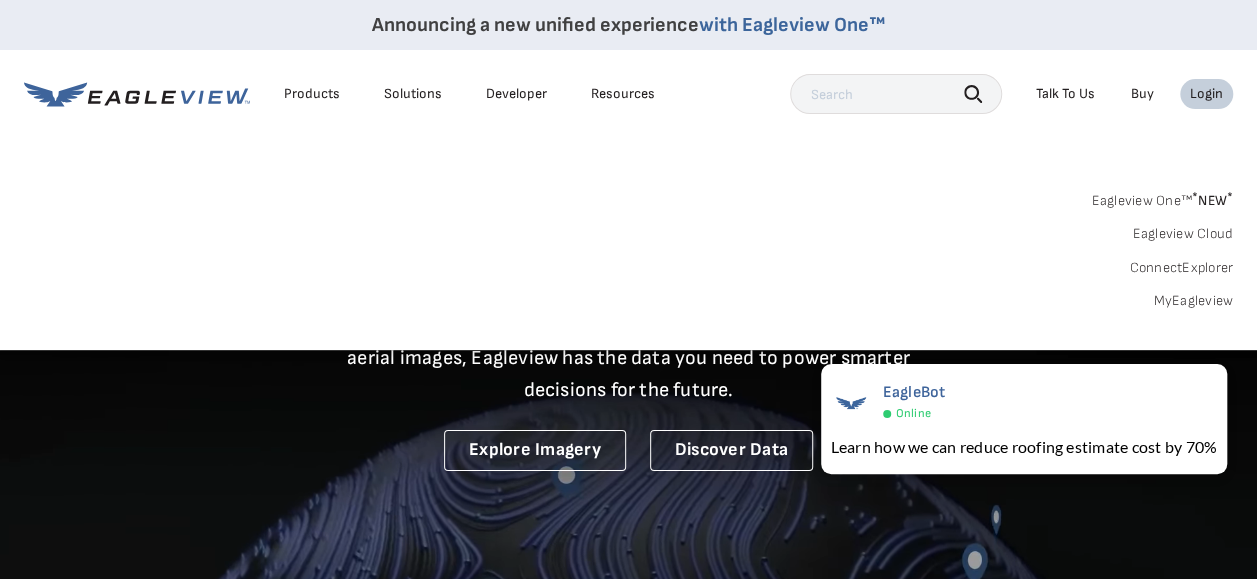click on "MyEagleview" at bounding box center [1193, 301] 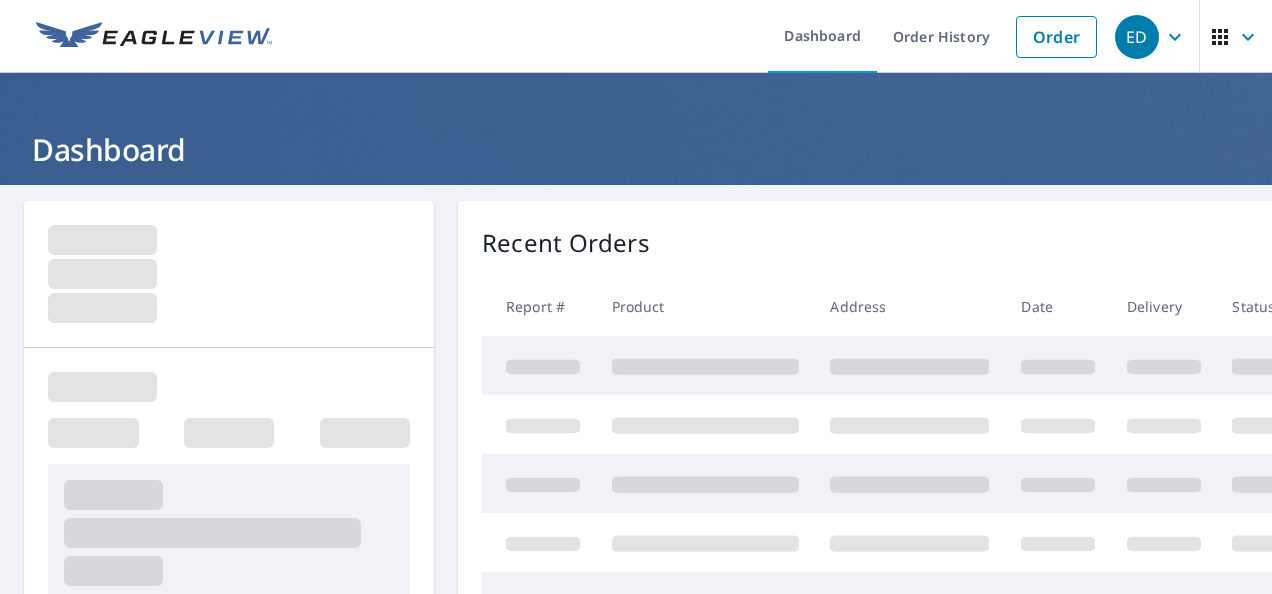 scroll, scrollTop: 0, scrollLeft: 0, axis: both 